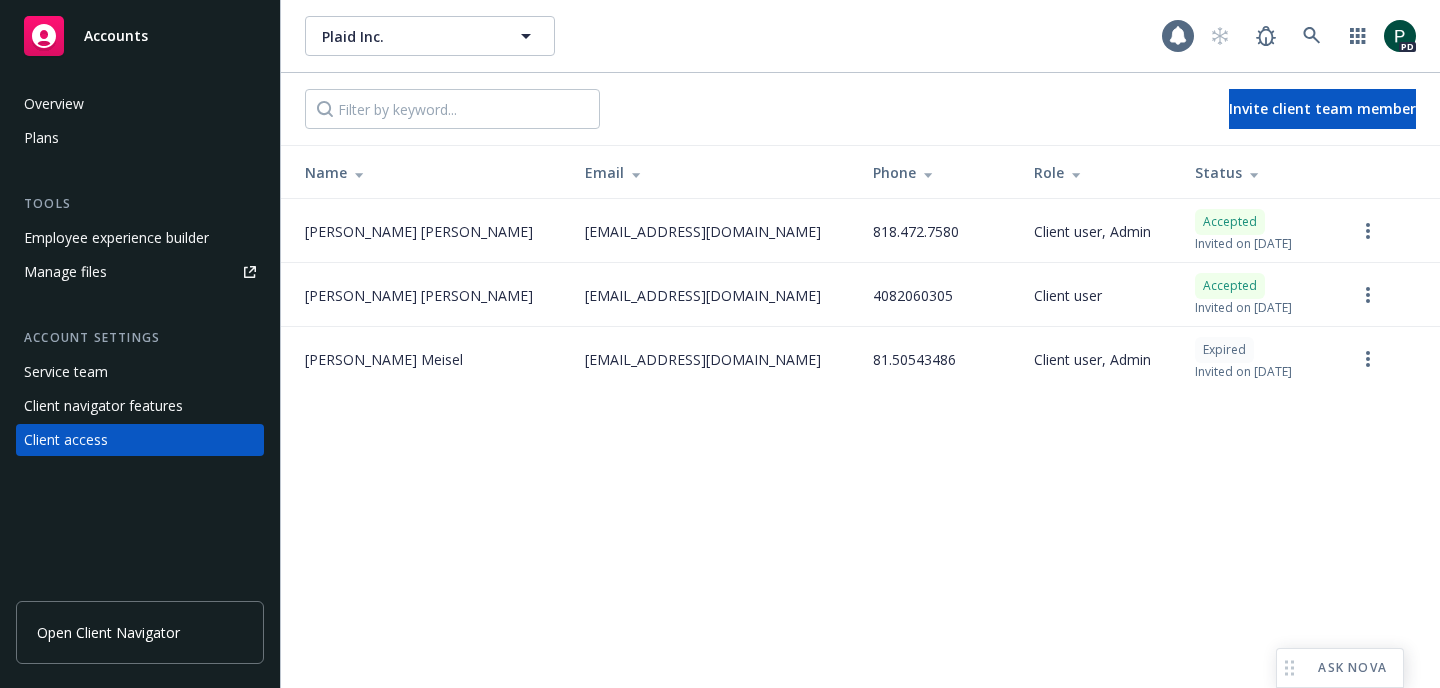 scroll, scrollTop: 0, scrollLeft: 0, axis: both 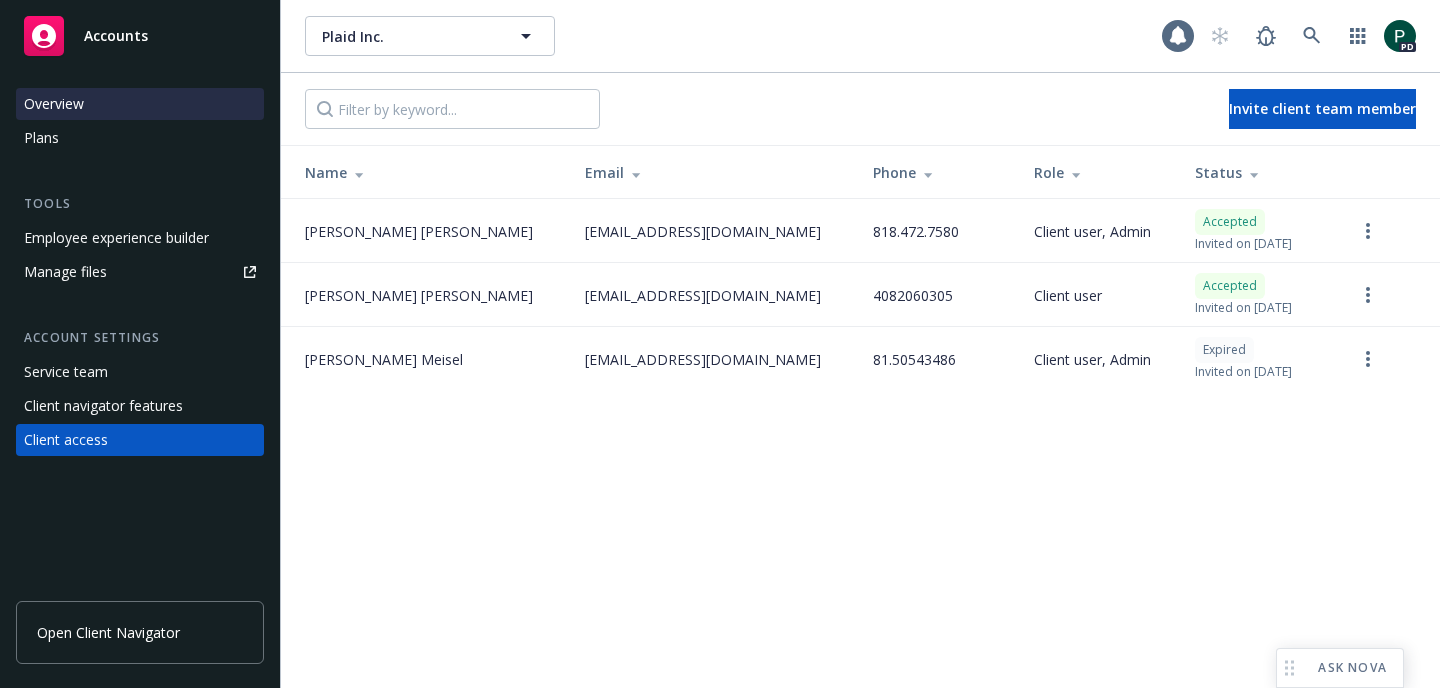 click on "Overview" at bounding box center [140, 104] 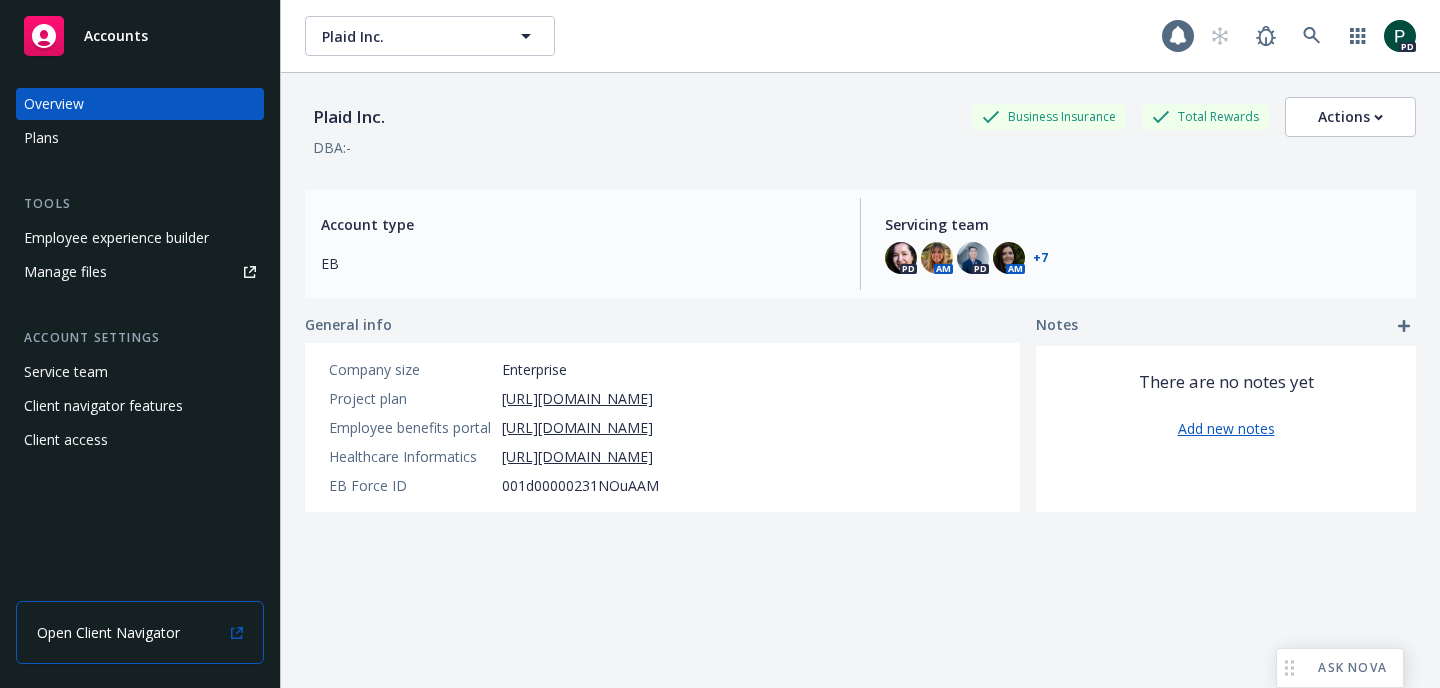 click on "Open Client Navigator" at bounding box center [108, 632] 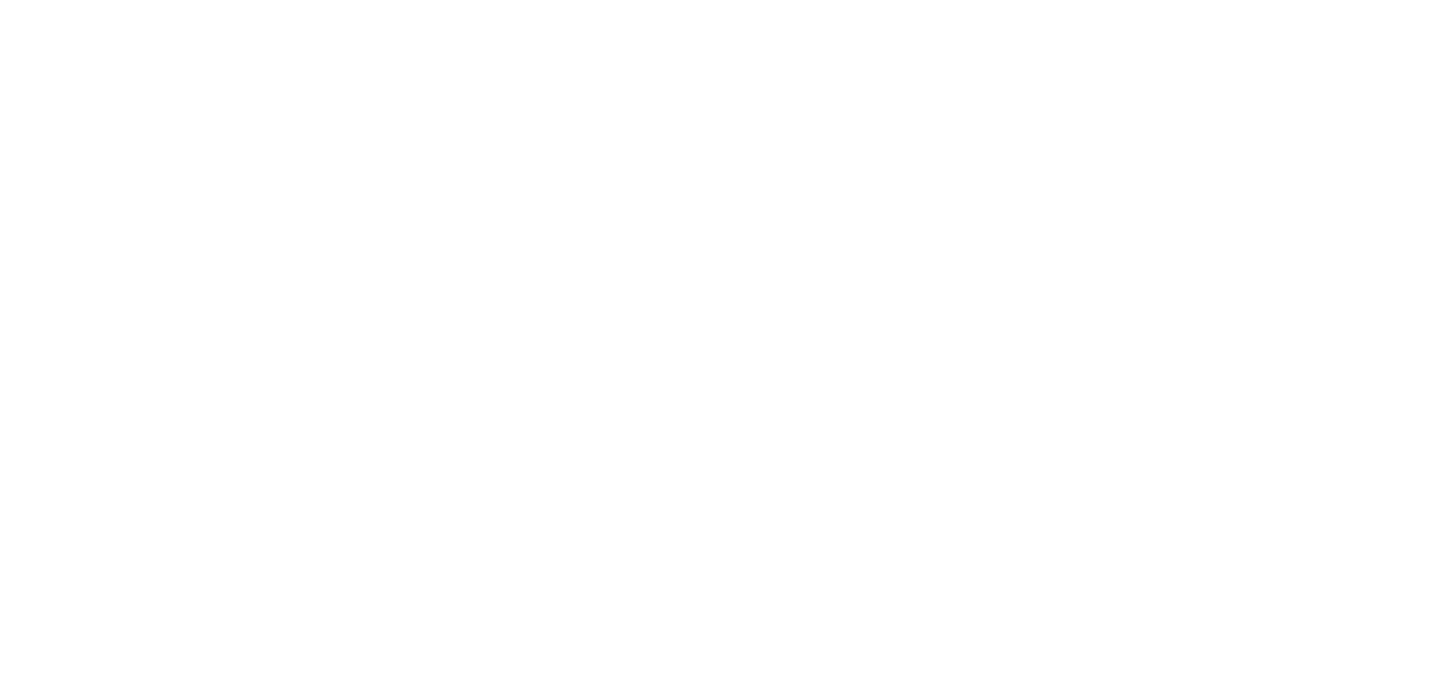 scroll, scrollTop: 0, scrollLeft: 0, axis: both 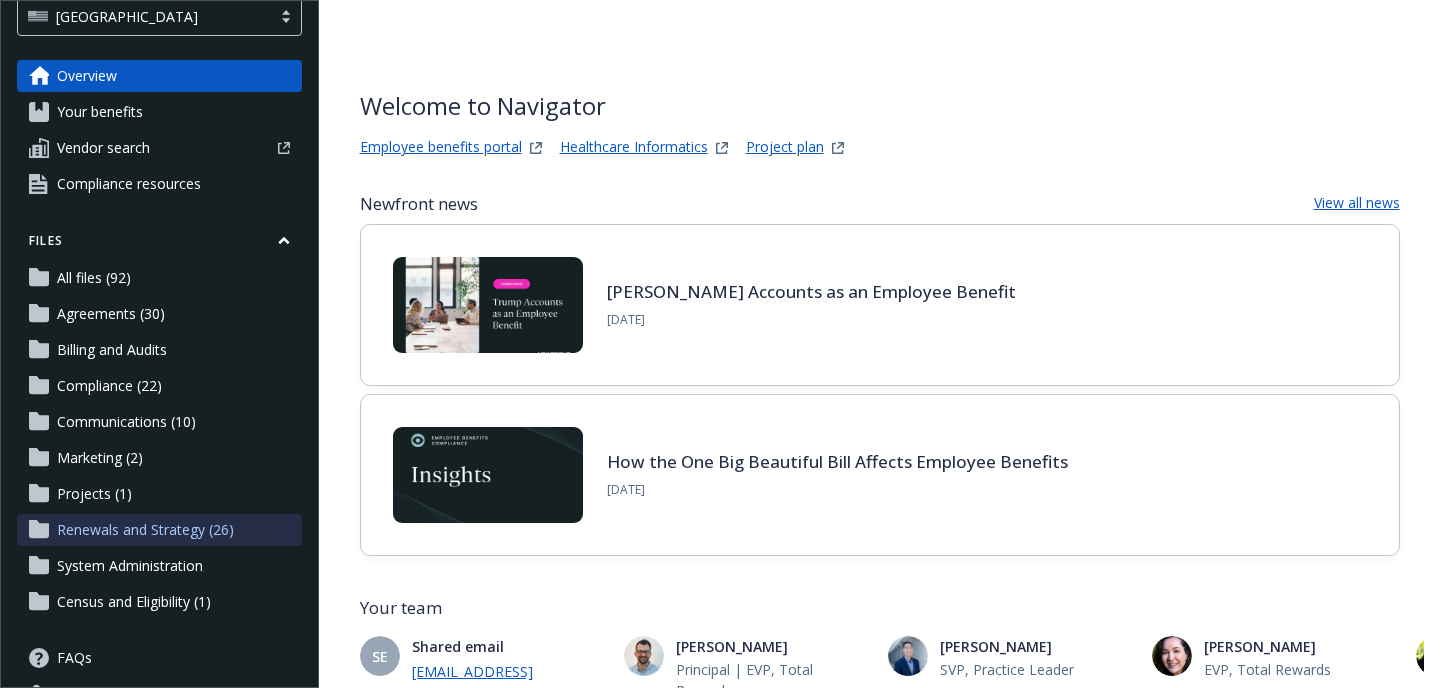 click on "Renewals and Strategy (26)" at bounding box center (145, 530) 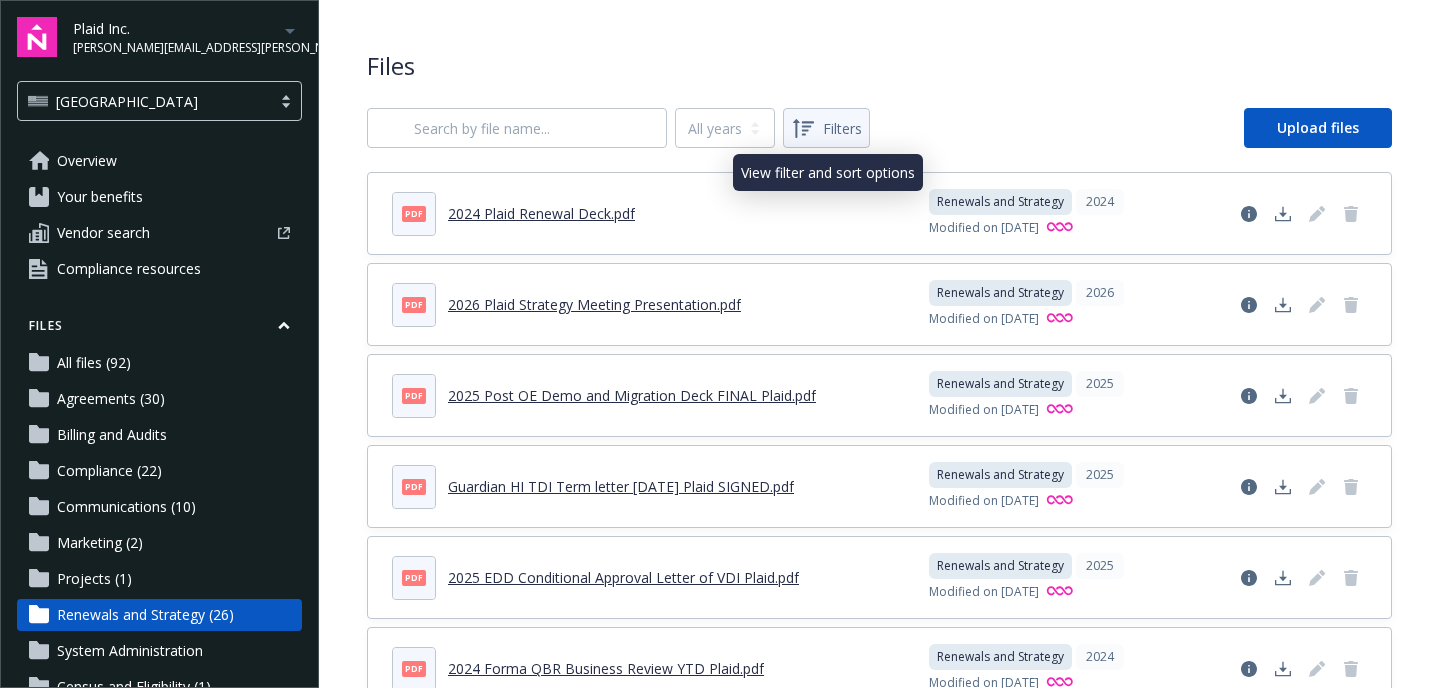click on "Filters" at bounding box center (842, 128) 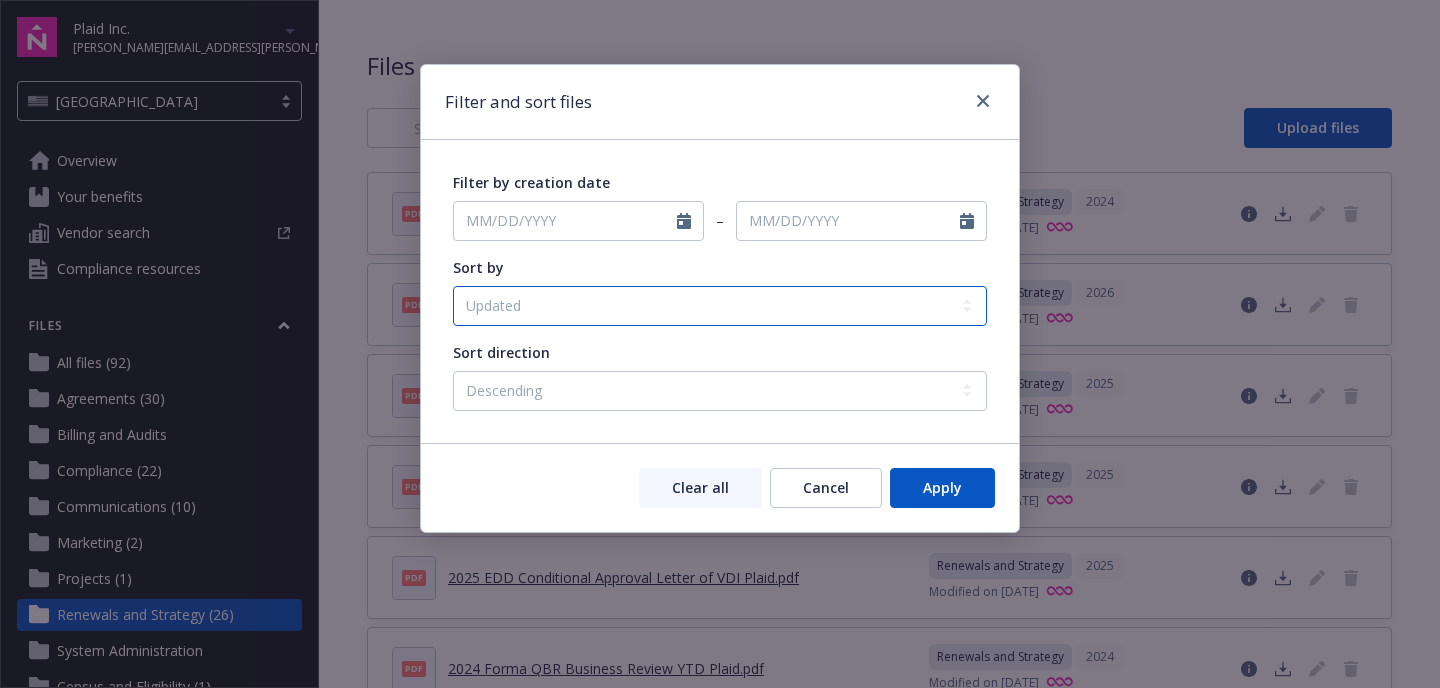 click on "Created Updated File name Status" at bounding box center [720, 306] 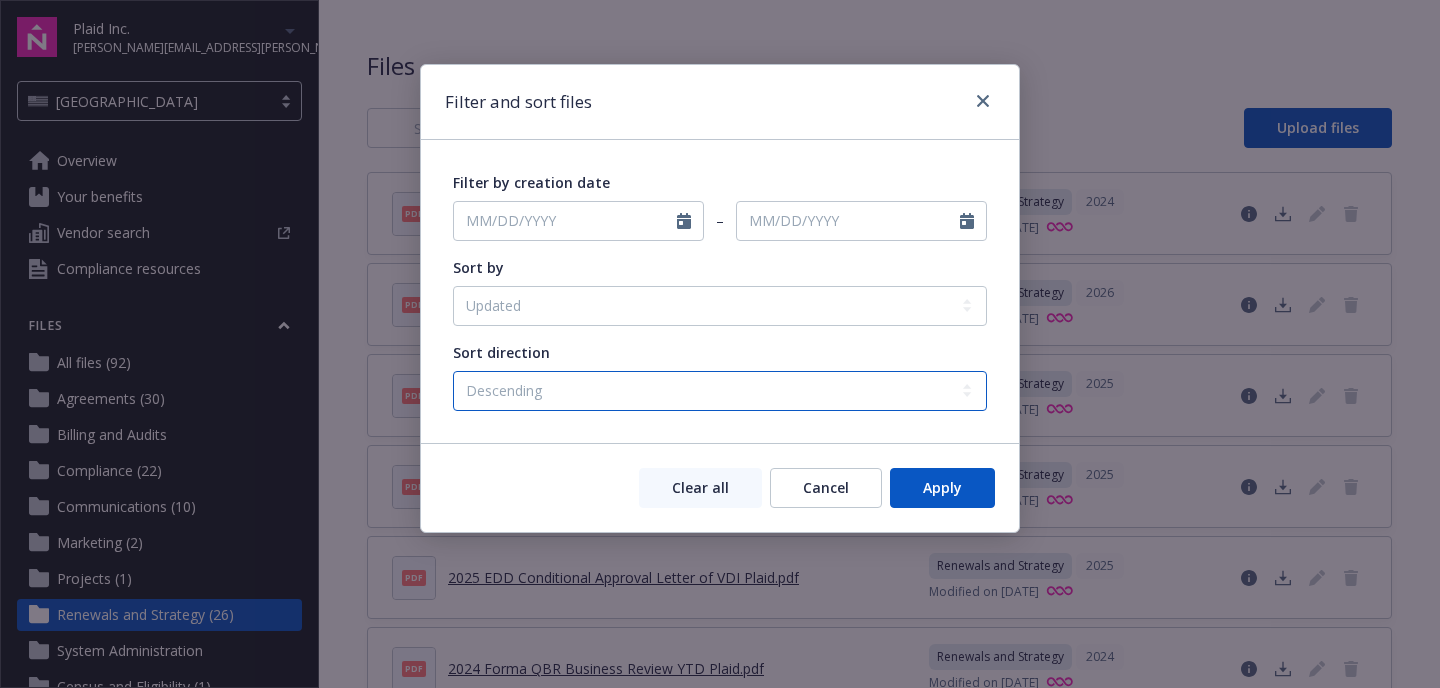 click on "Ascending Descending" at bounding box center (720, 391) 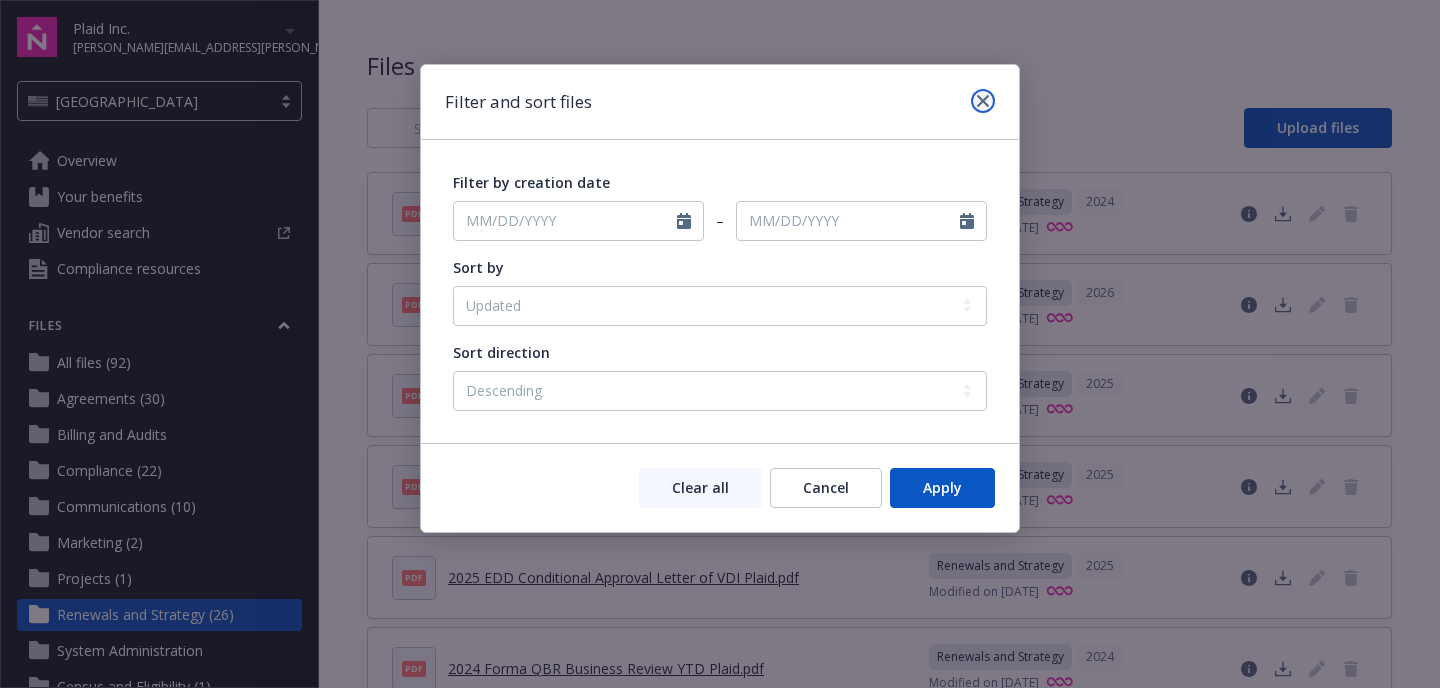 click 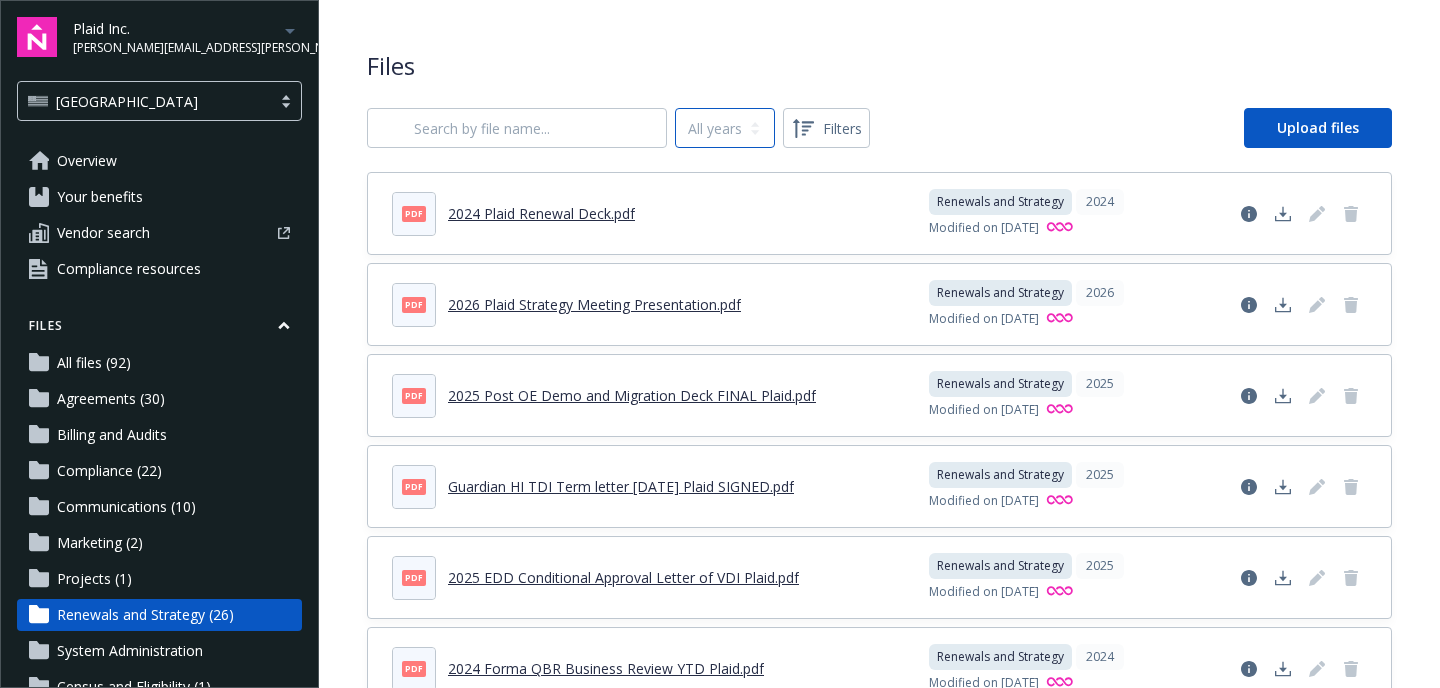 click on "All years 2026 2025 2024" at bounding box center [725, 128] 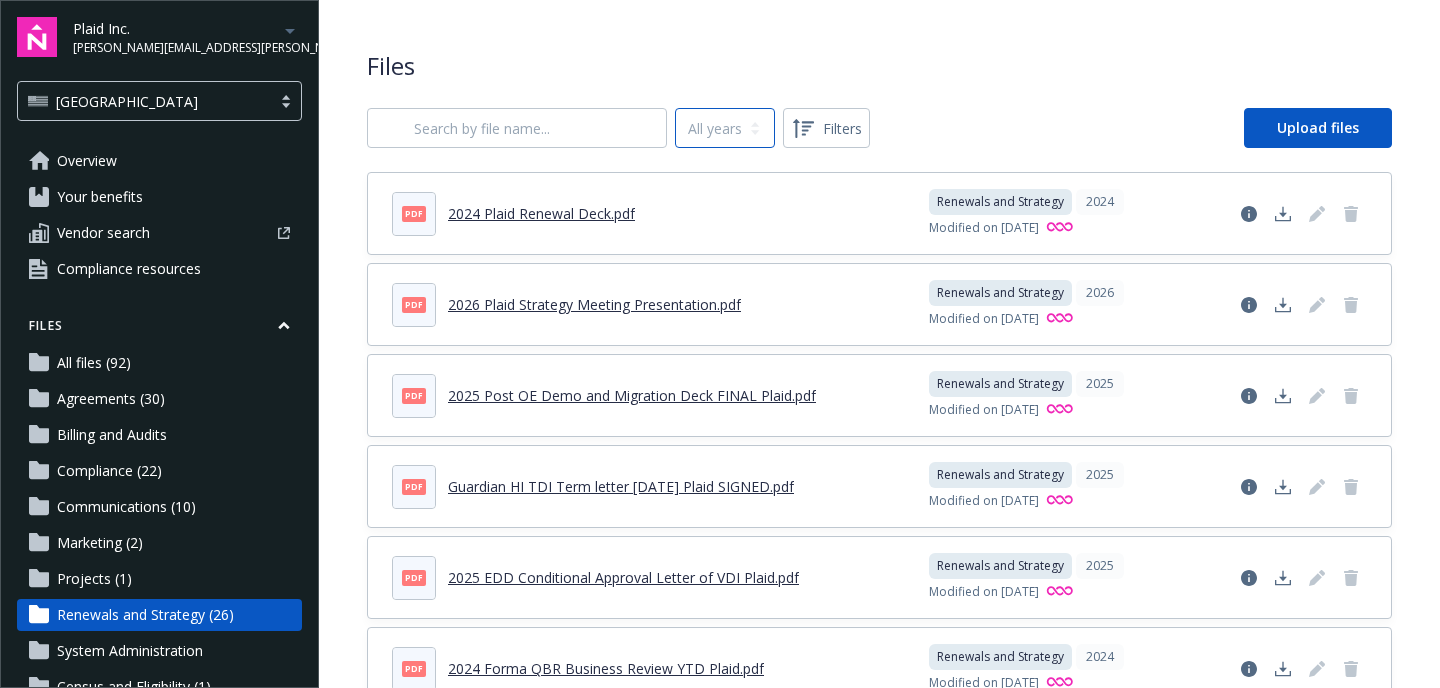 select on "2025" 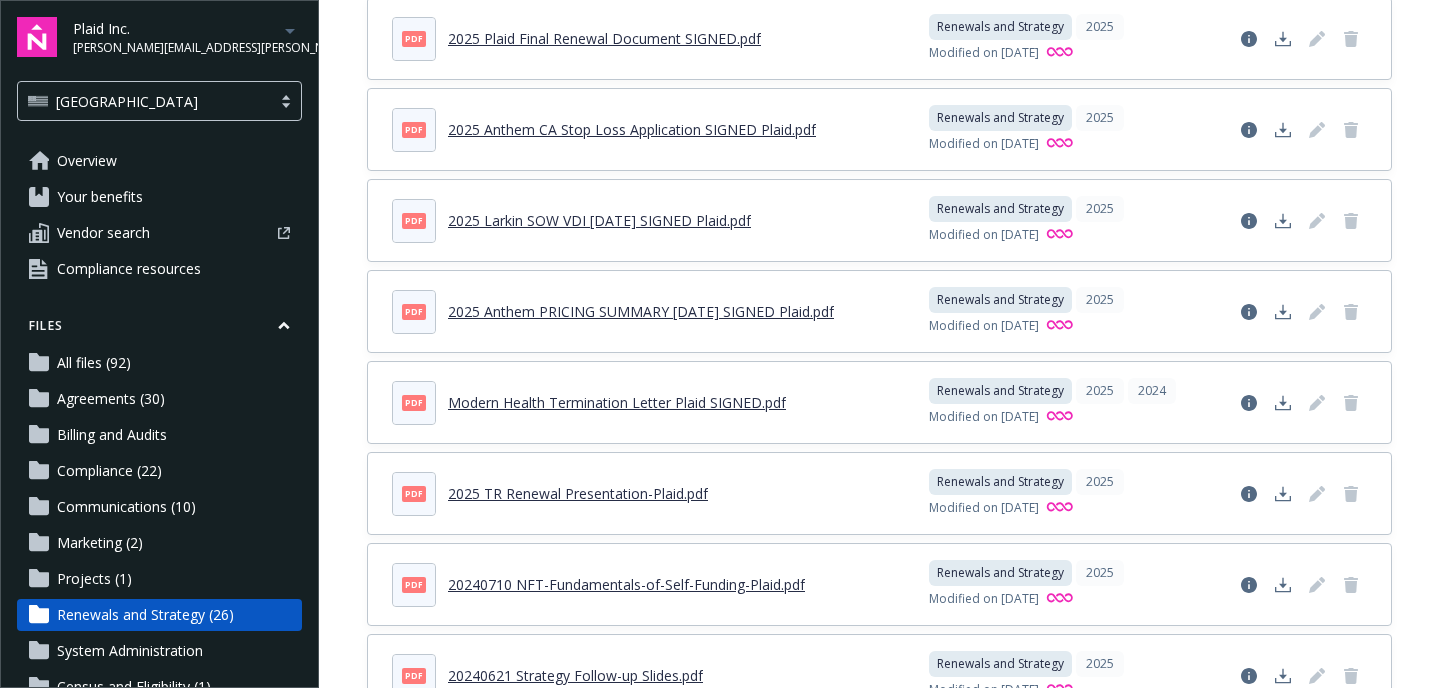scroll, scrollTop: 798, scrollLeft: 0, axis: vertical 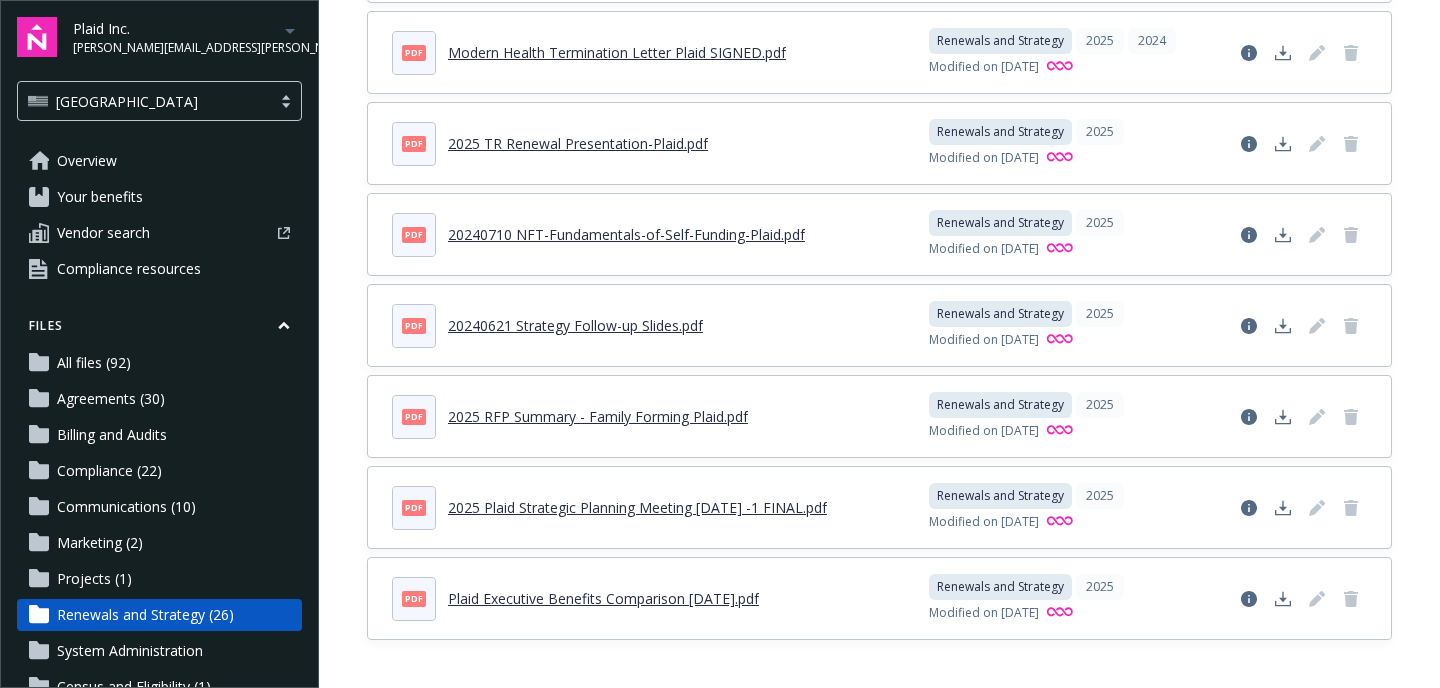 click on "Plaid Executive Benefits Comparison 5.1.2024.pdf" at bounding box center [603, 598] 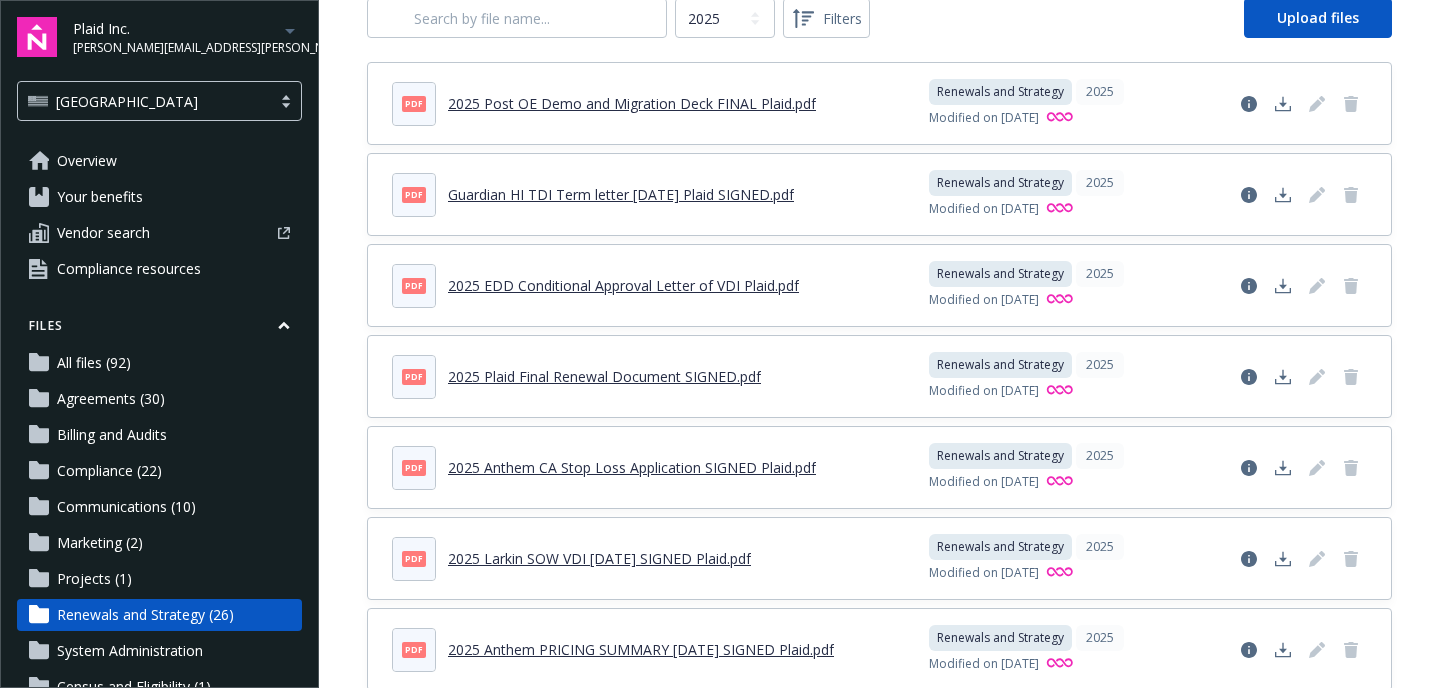 scroll, scrollTop: 0, scrollLeft: 0, axis: both 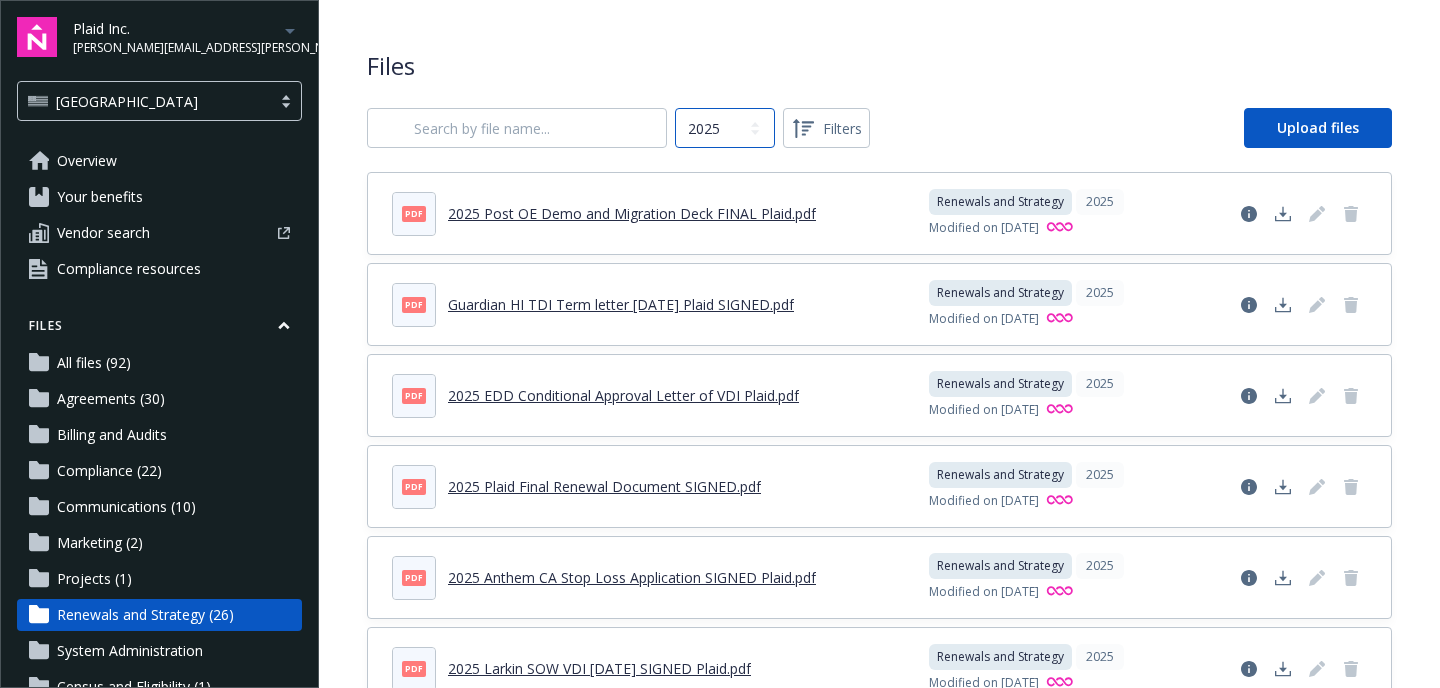click on "All years 2026 2025 2024" at bounding box center (725, 128) 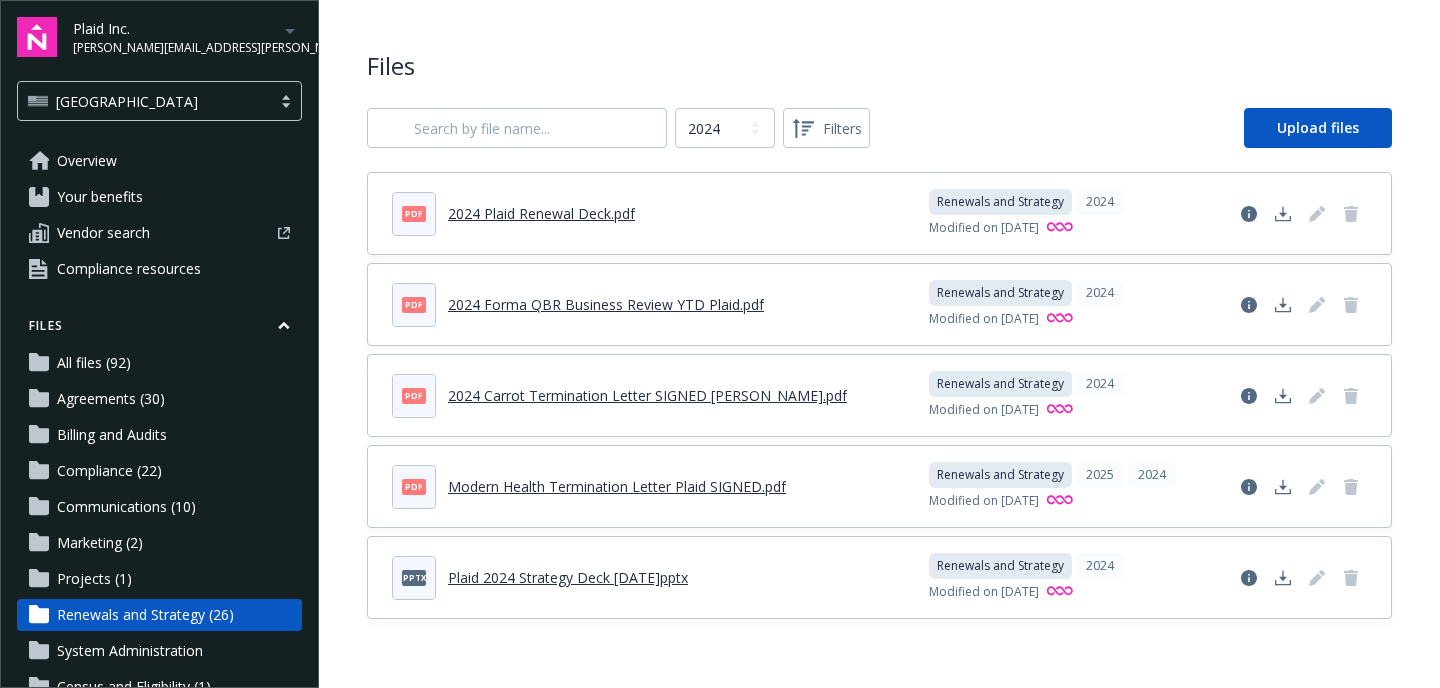 click on "Plaid 2024 Strategy Deck 2023.03.17.pptx" at bounding box center (568, 577) 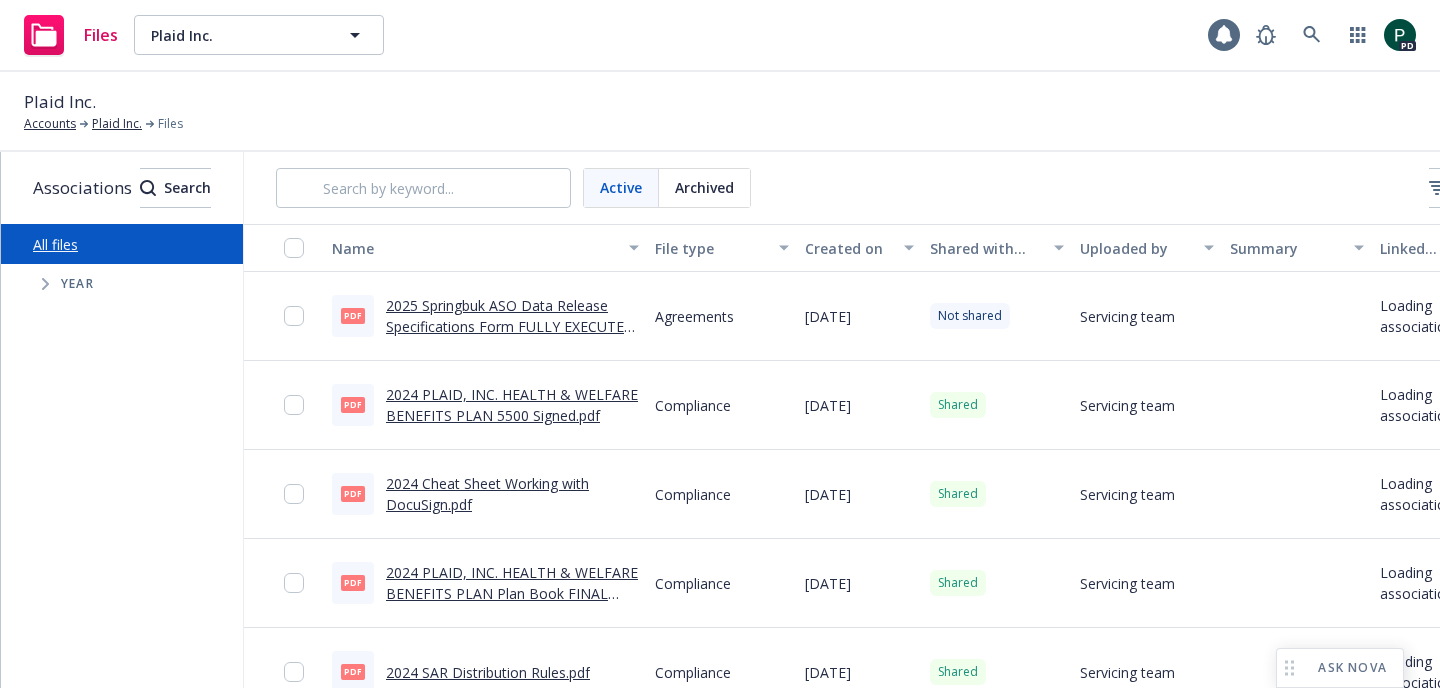 scroll, scrollTop: 0, scrollLeft: 0, axis: both 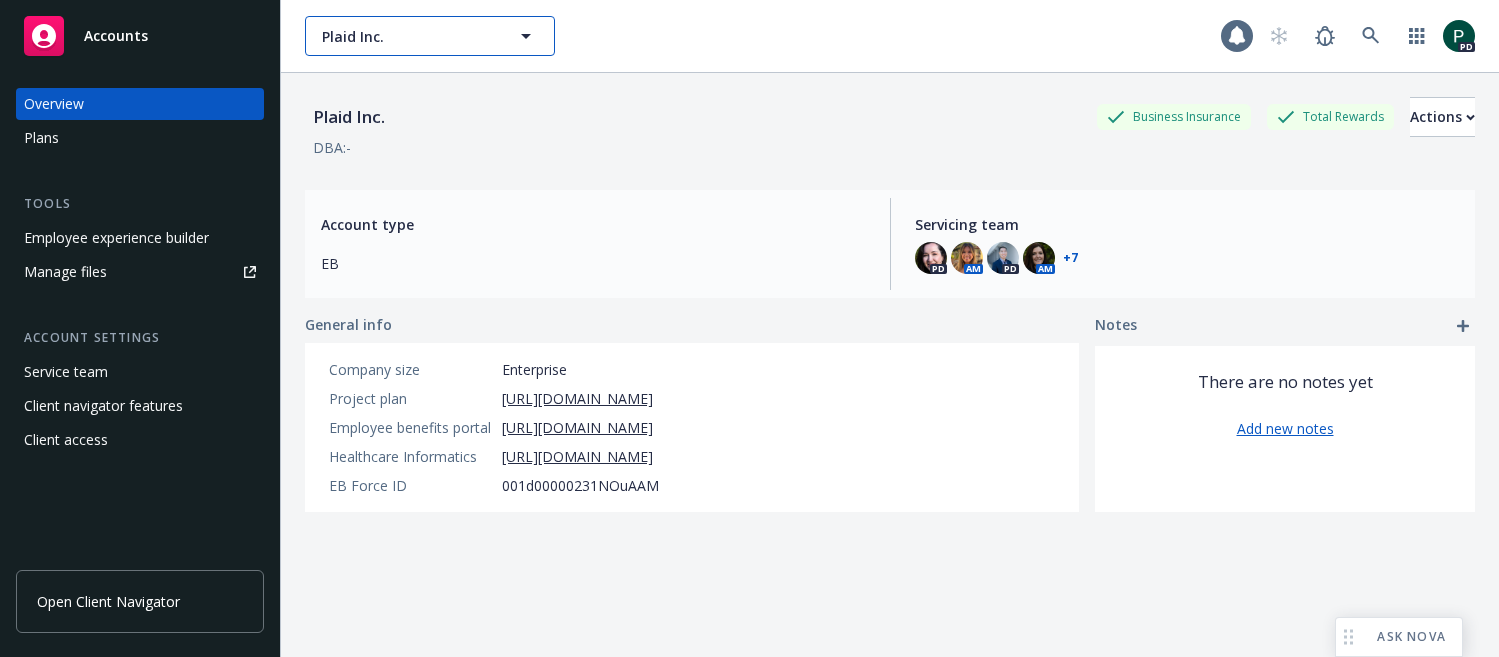 click on "Plaid Inc." at bounding box center (408, 36) 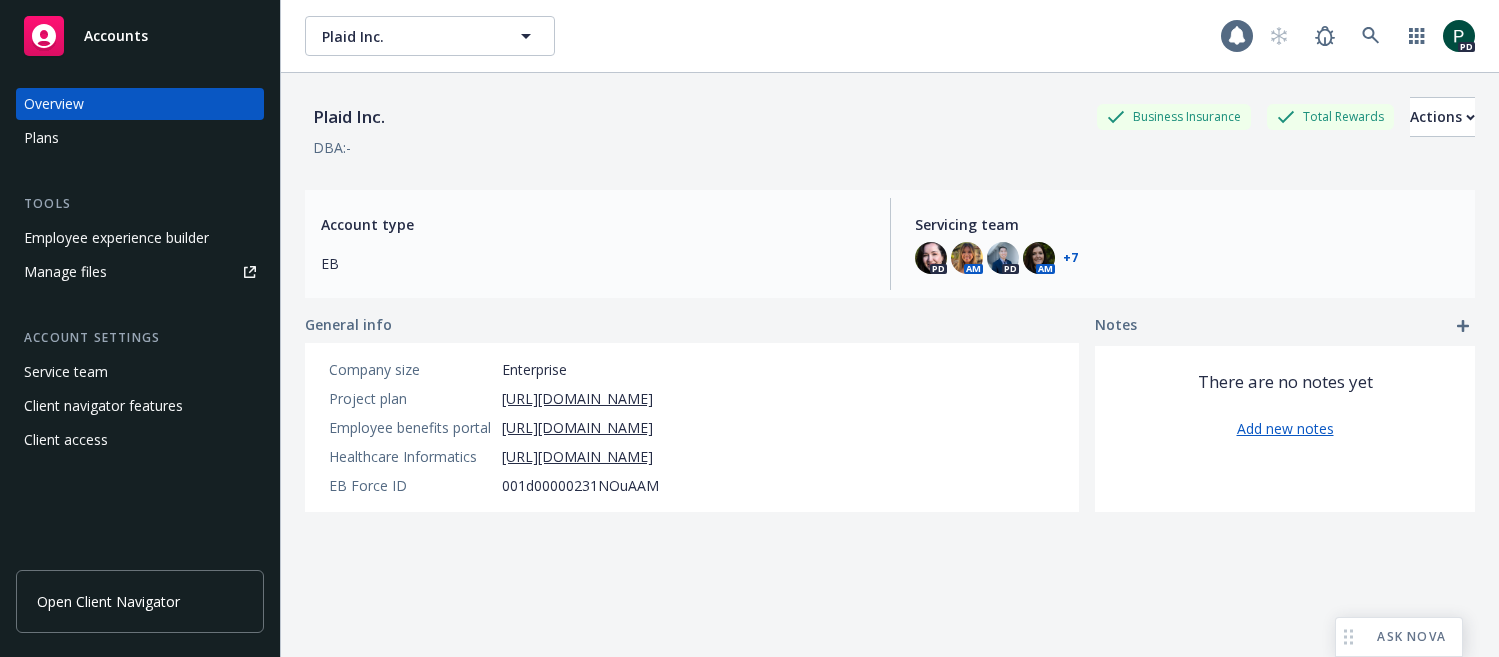 type 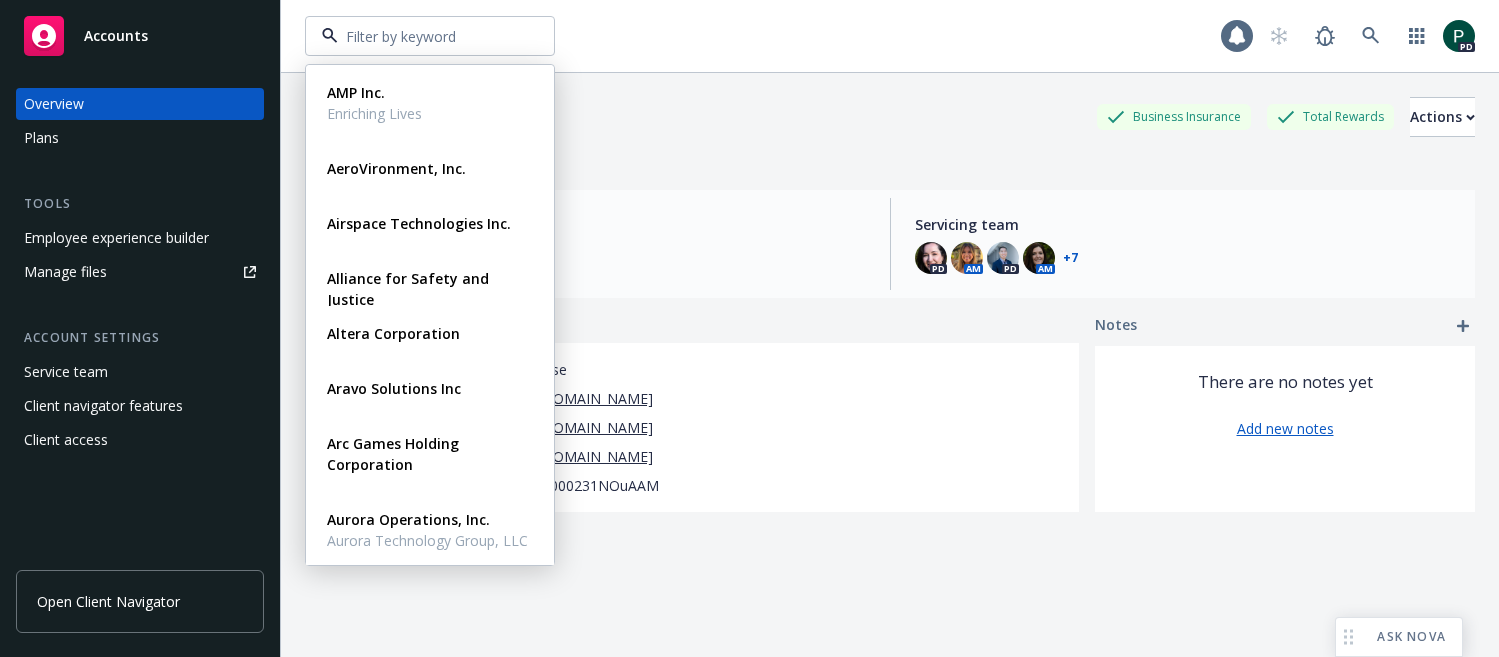 click on "Accounts" at bounding box center [116, 36] 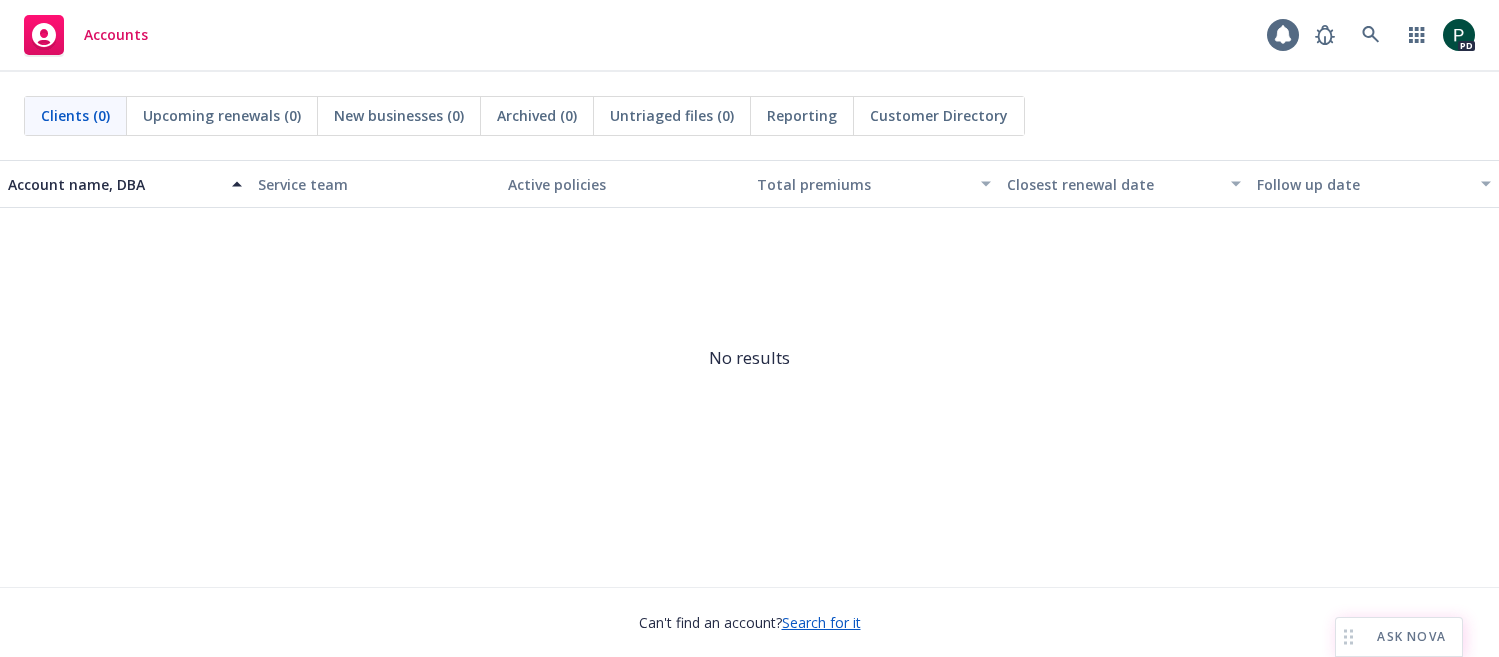 click on "ASK NOVA" at bounding box center (1411, 637) 